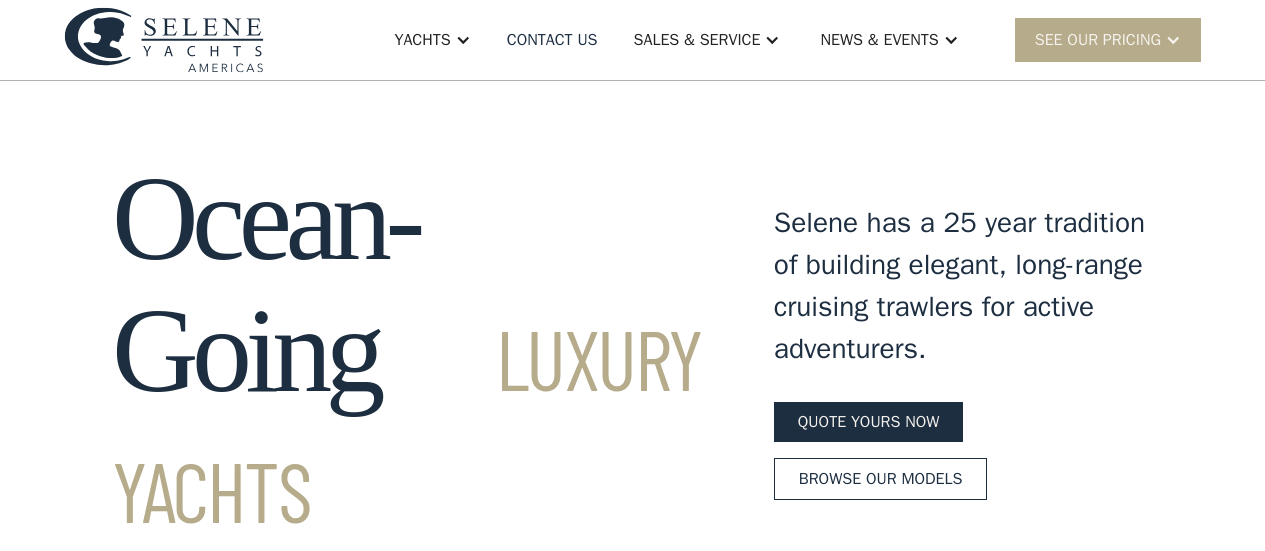 scroll, scrollTop: 0, scrollLeft: 0, axis: both 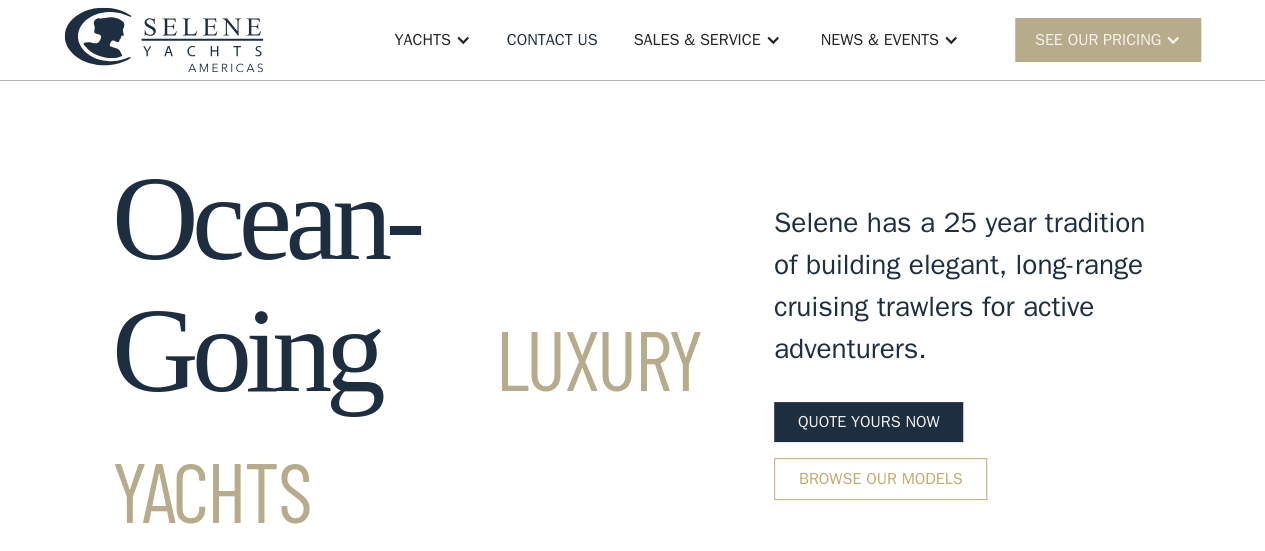 click on "Browse our models" at bounding box center (881, 479) 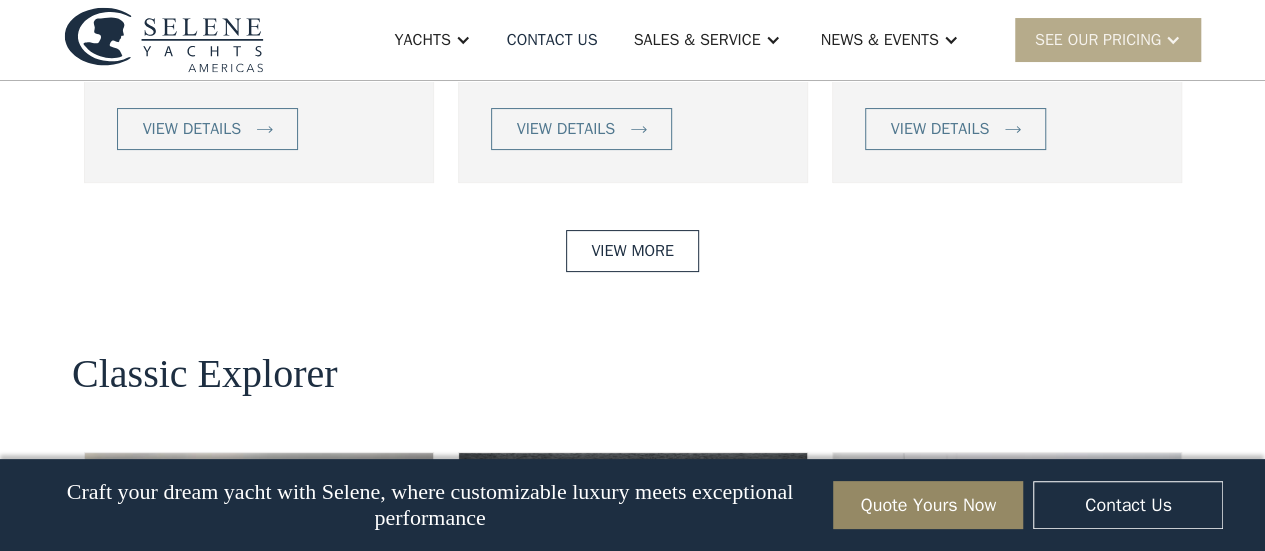 scroll, scrollTop: 3842, scrollLeft: 0, axis: vertical 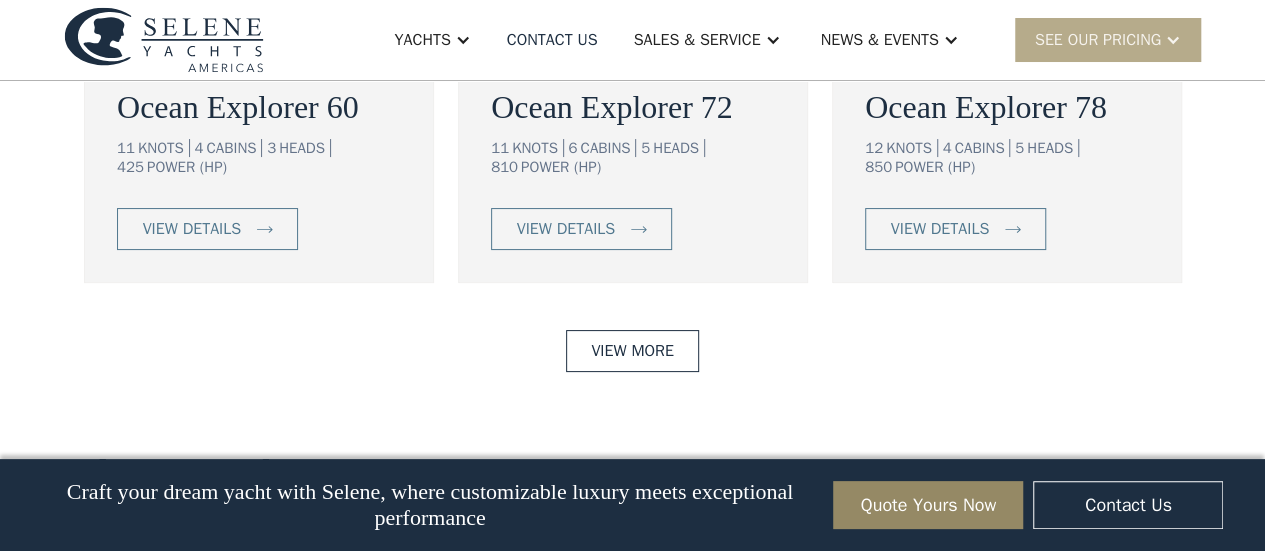 click at bounding box center (259, -59) 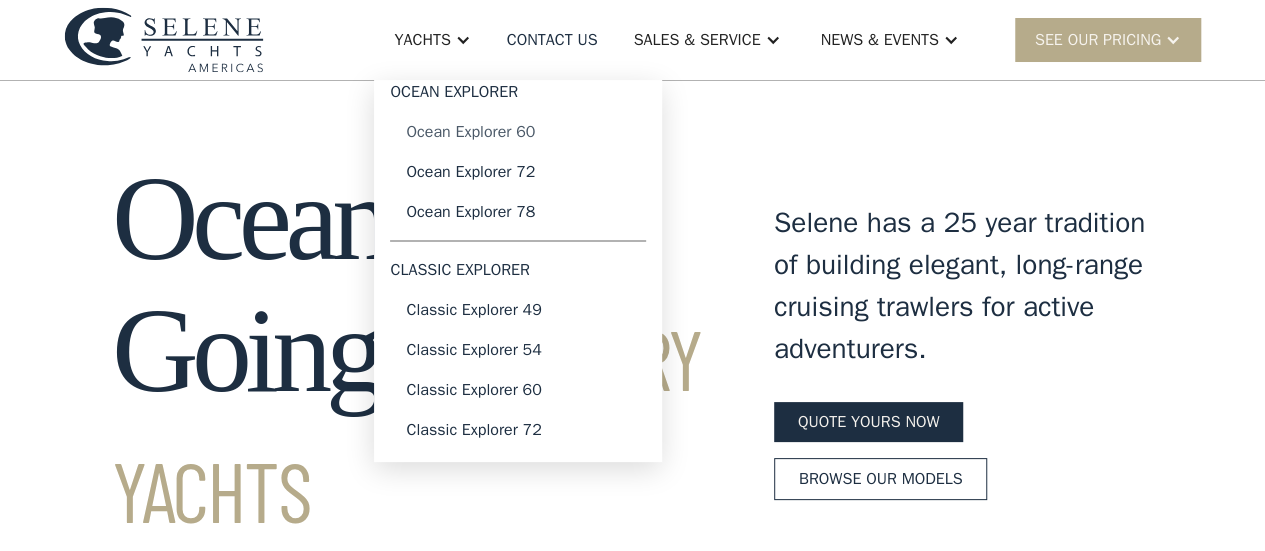 click on "Ocean Explorer 60" at bounding box center [518, 132] 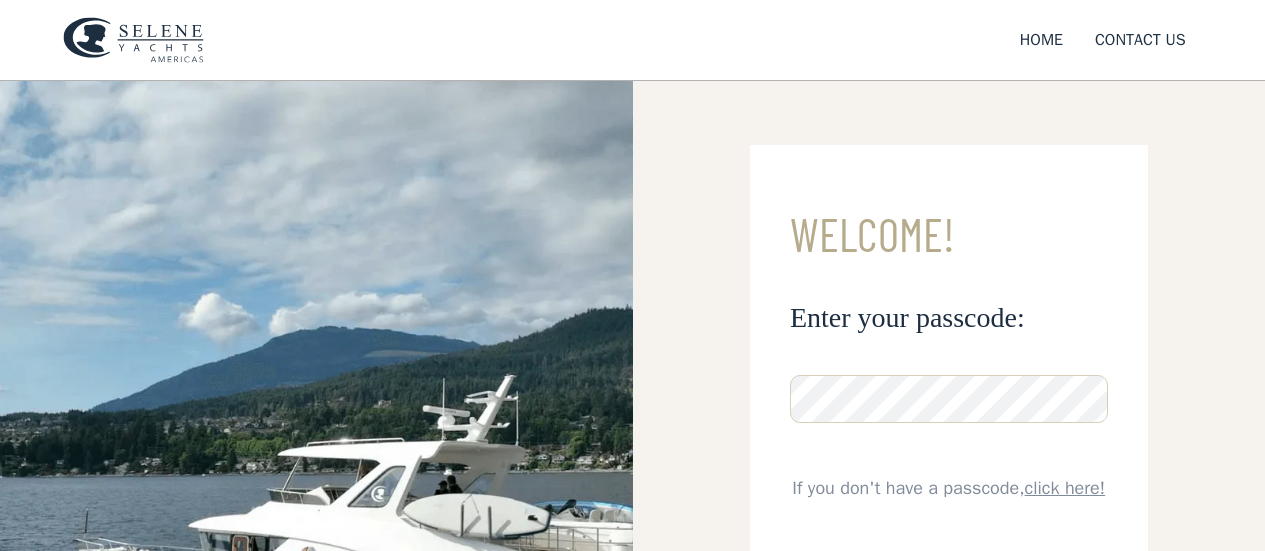 scroll, scrollTop: 0, scrollLeft: 0, axis: both 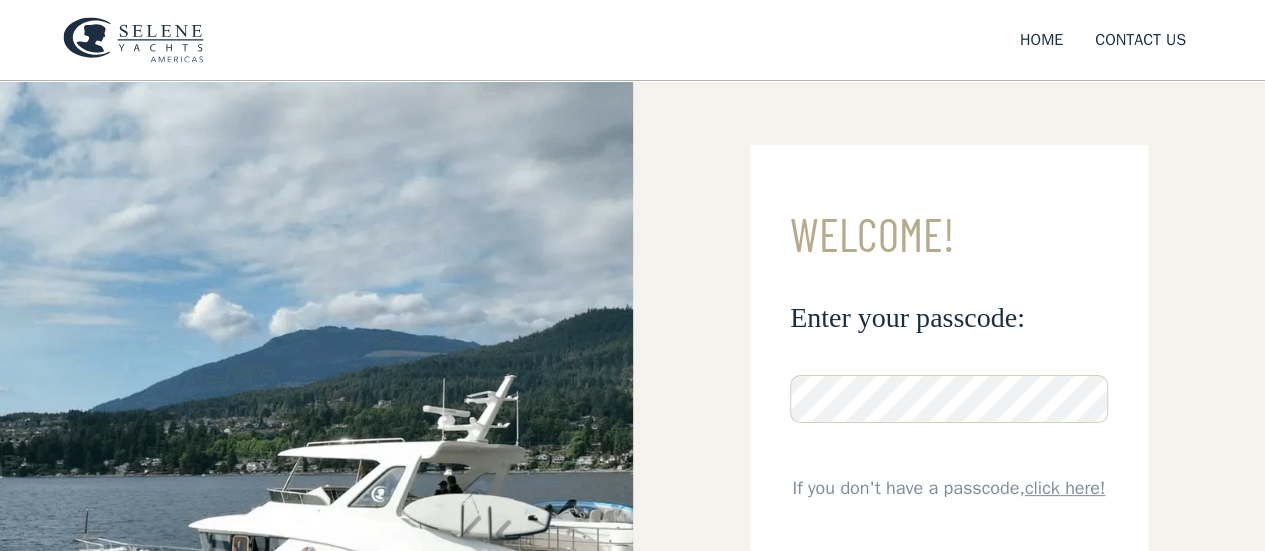 click on "click here!" at bounding box center (1065, 488) 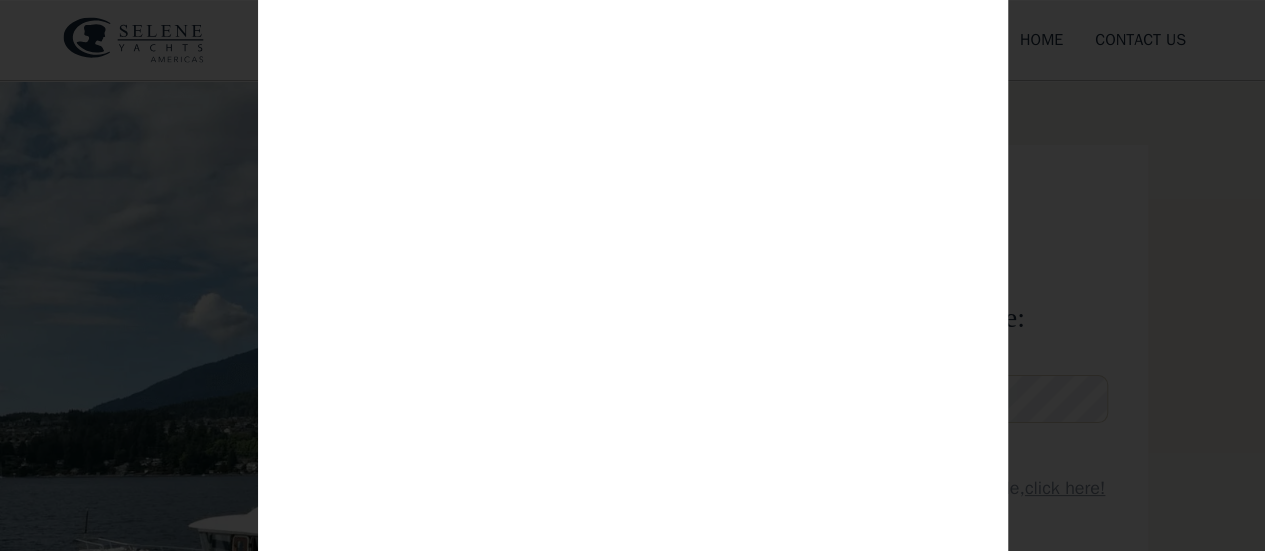 scroll, scrollTop: 0, scrollLeft: 0, axis: both 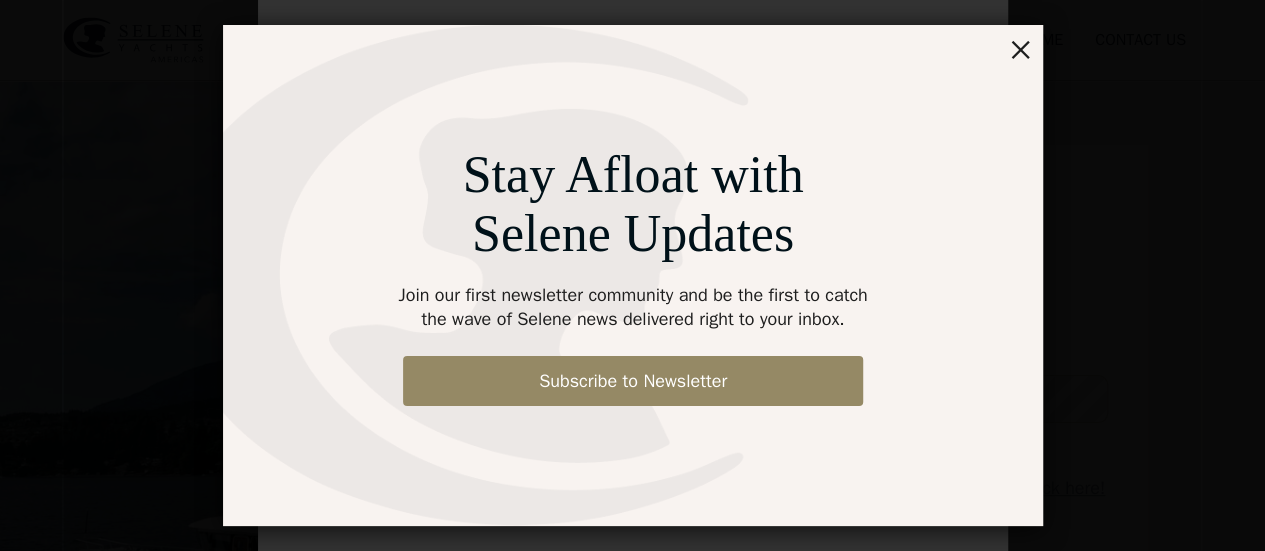 click on "×" at bounding box center (1020, 48) 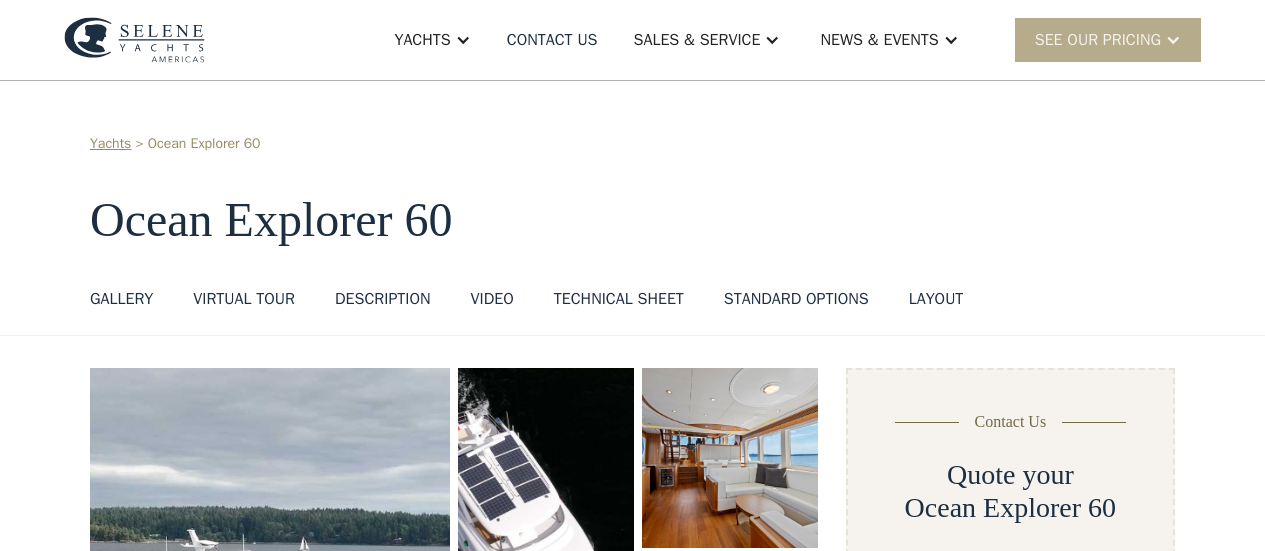 scroll, scrollTop: 0, scrollLeft: 0, axis: both 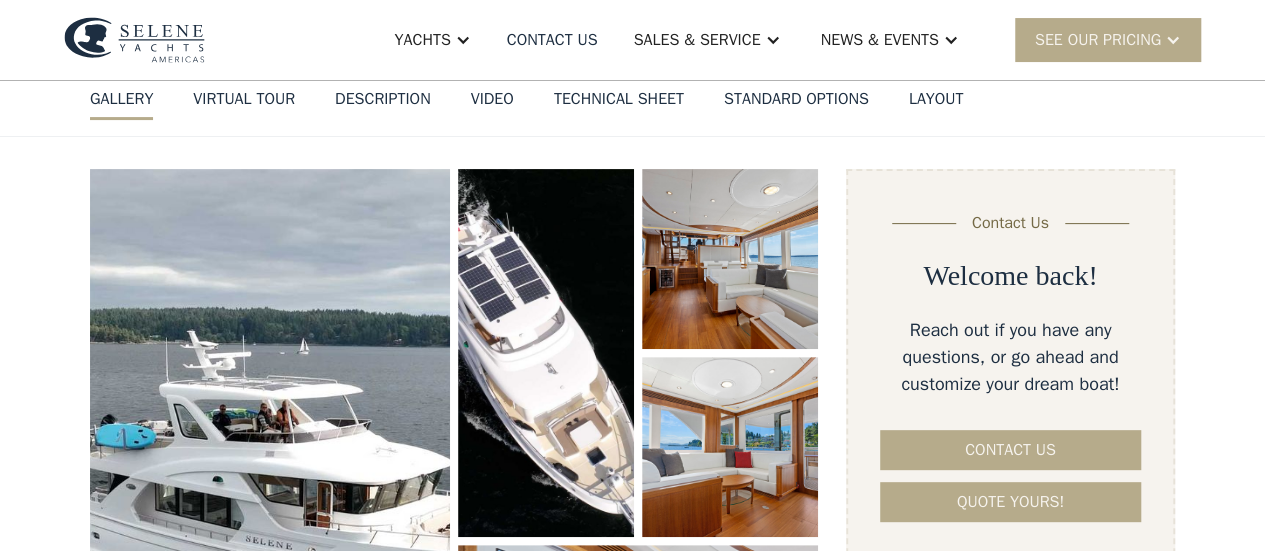 click at bounding box center (270, 477) 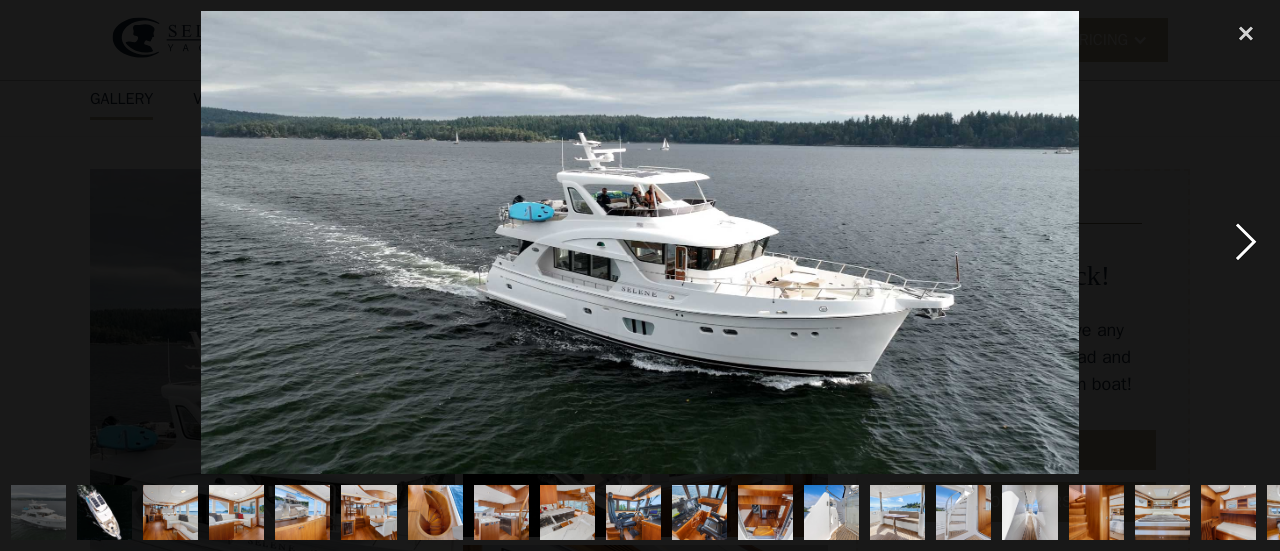 click at bounding box center [1246, 242] 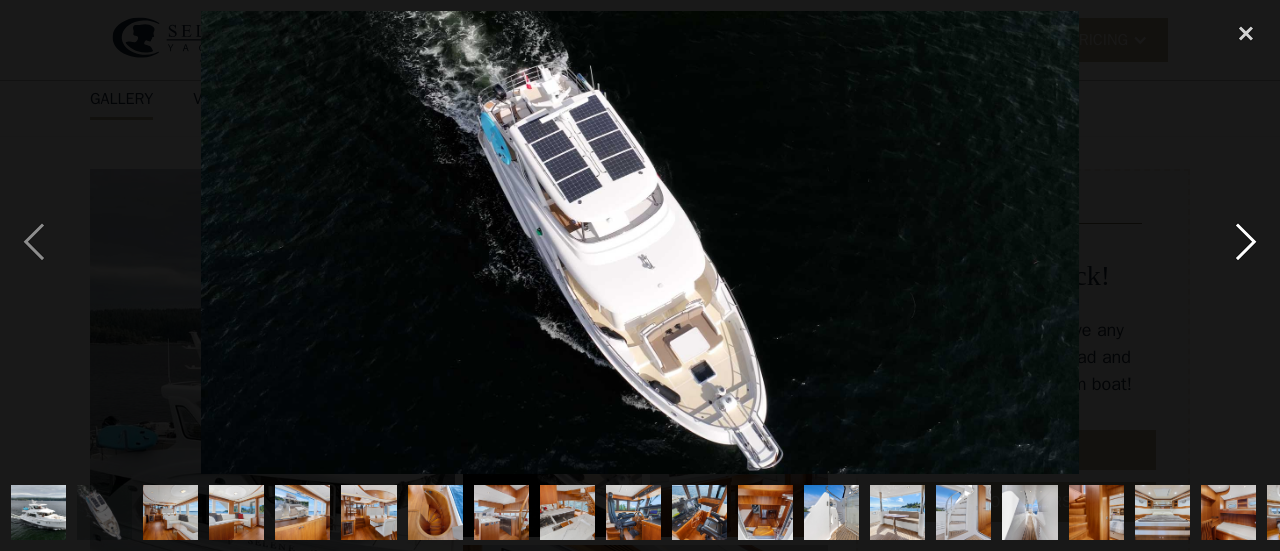 click at bounding box center (1246, 242) 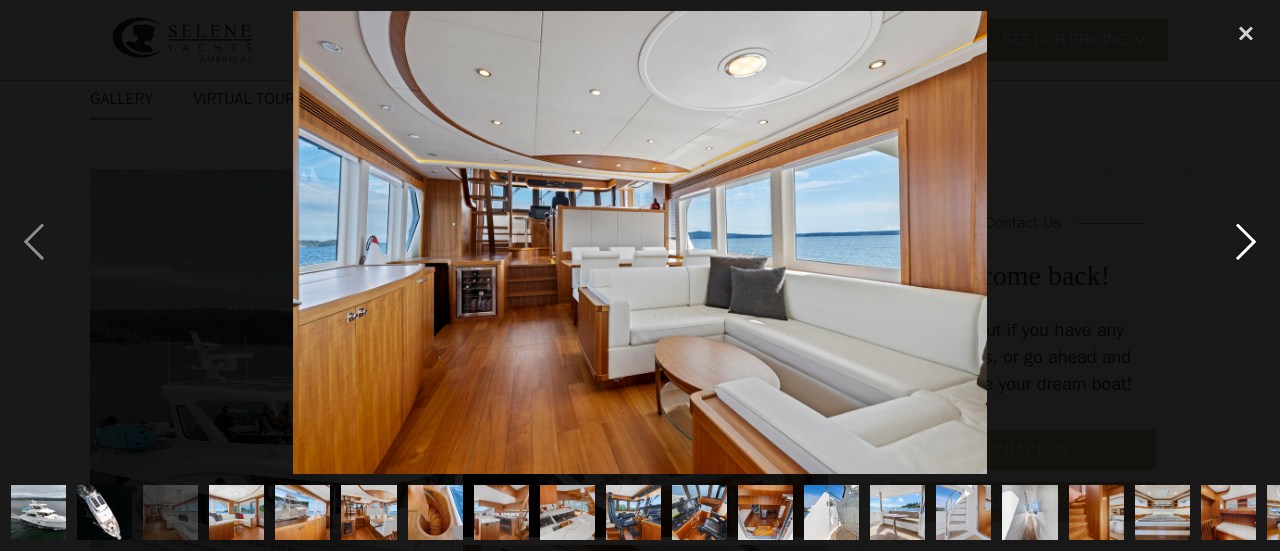 click at bounding box center (1246, 242) 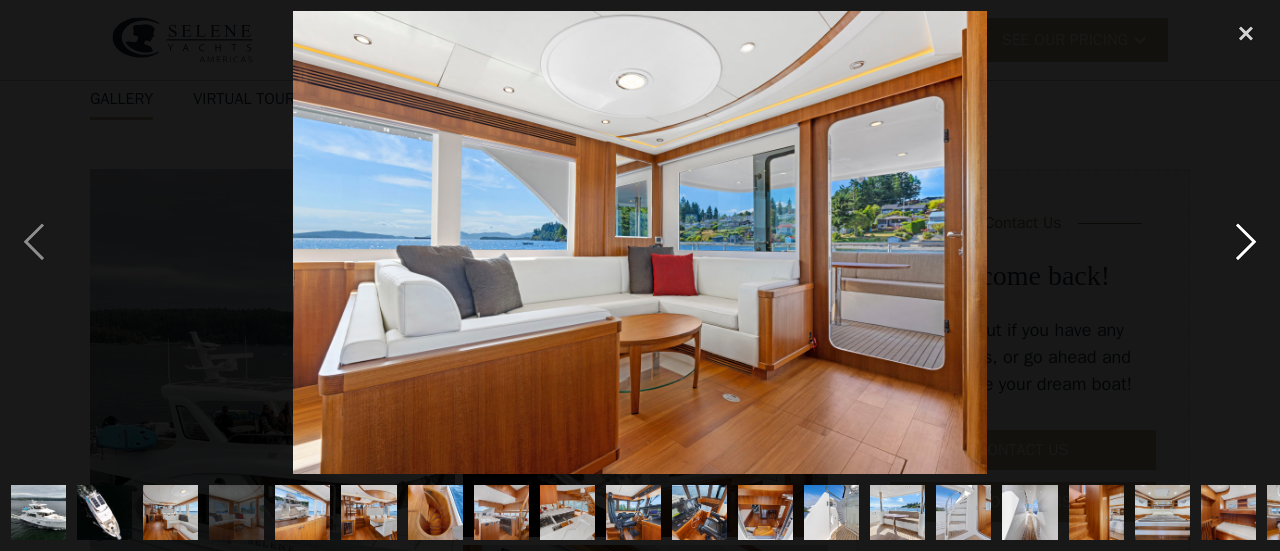 click at bounding box center [1246, 242] 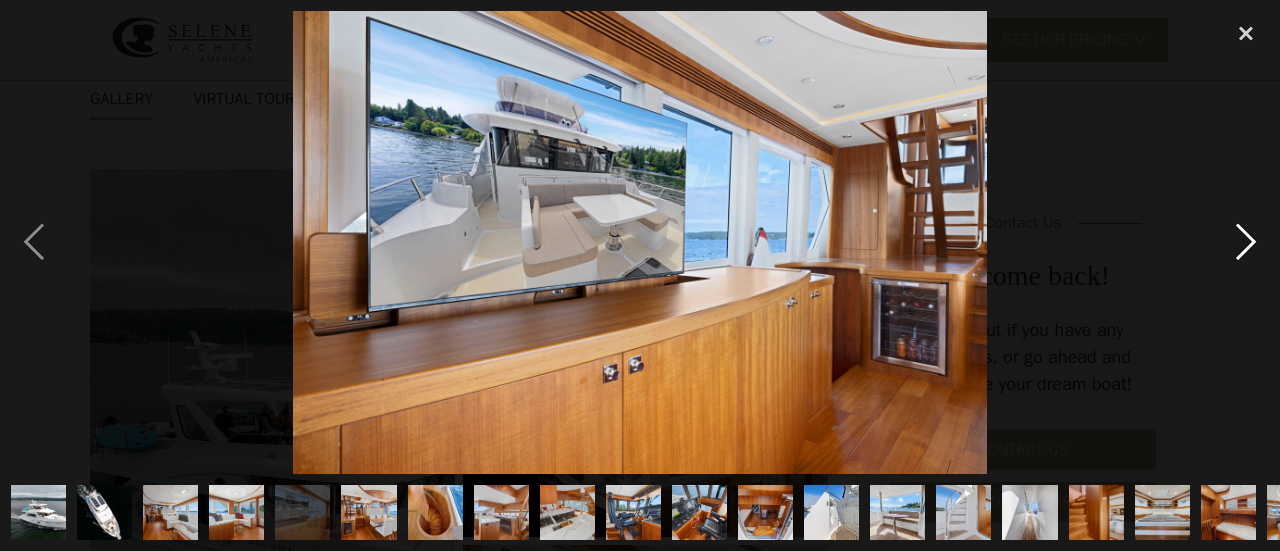 click at bounding box center (1246, 242) 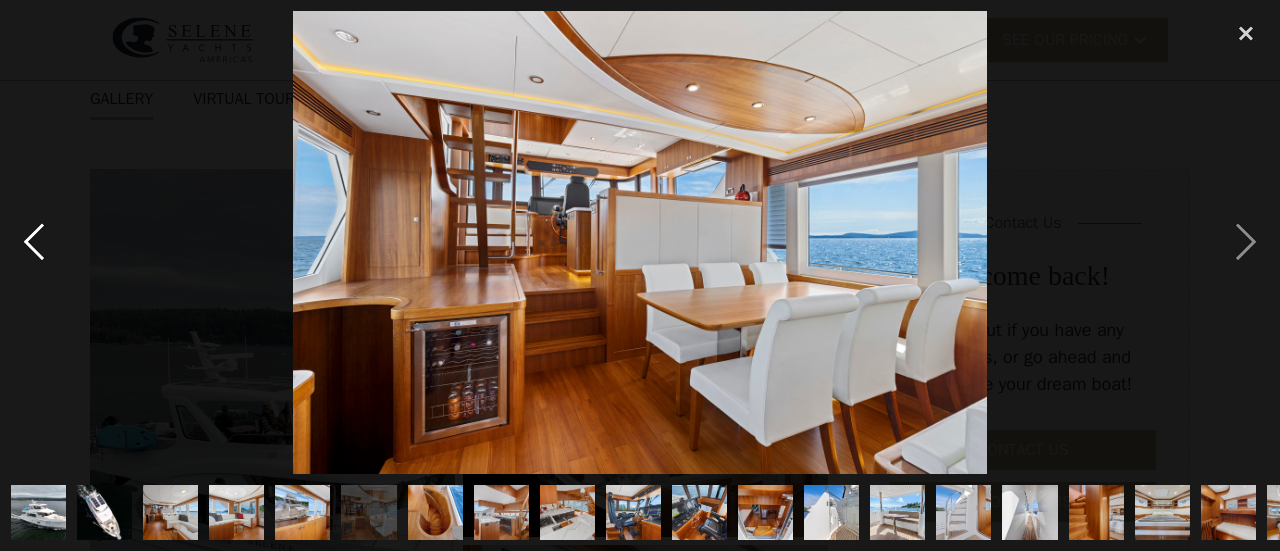 click at bounding box center (34, 242) 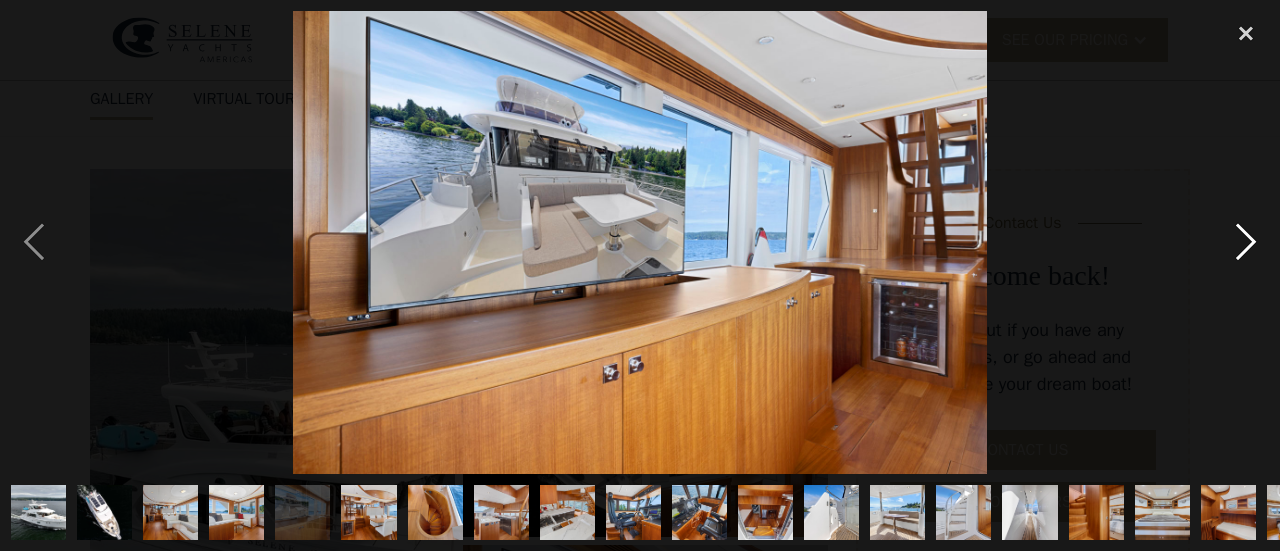 click at bounding box center (1246, 242) 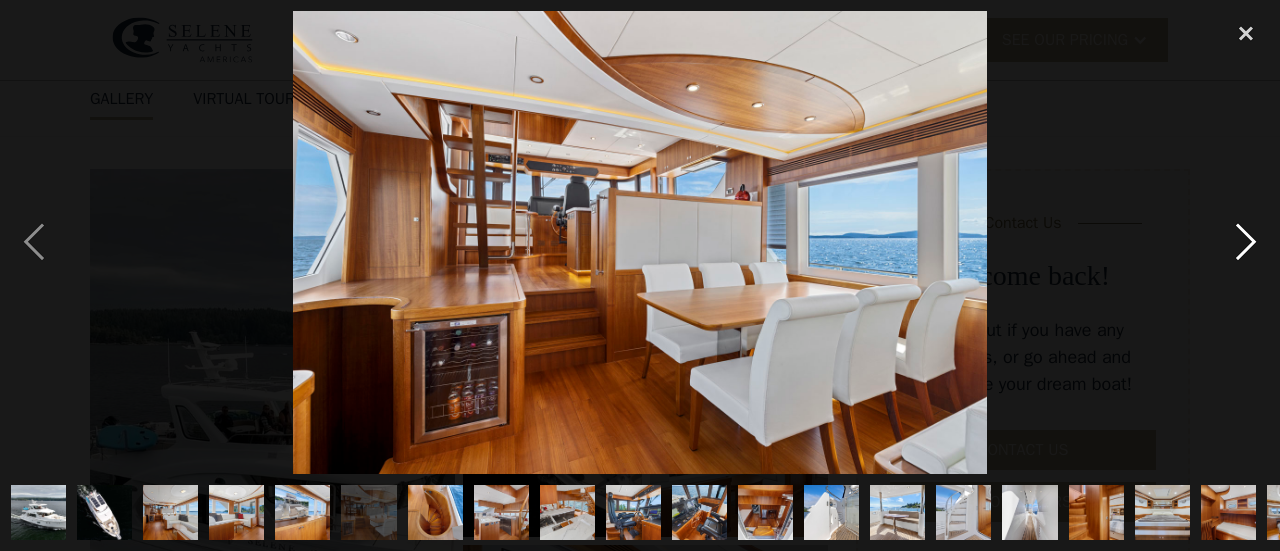 click at bounding box center [1246, 242] 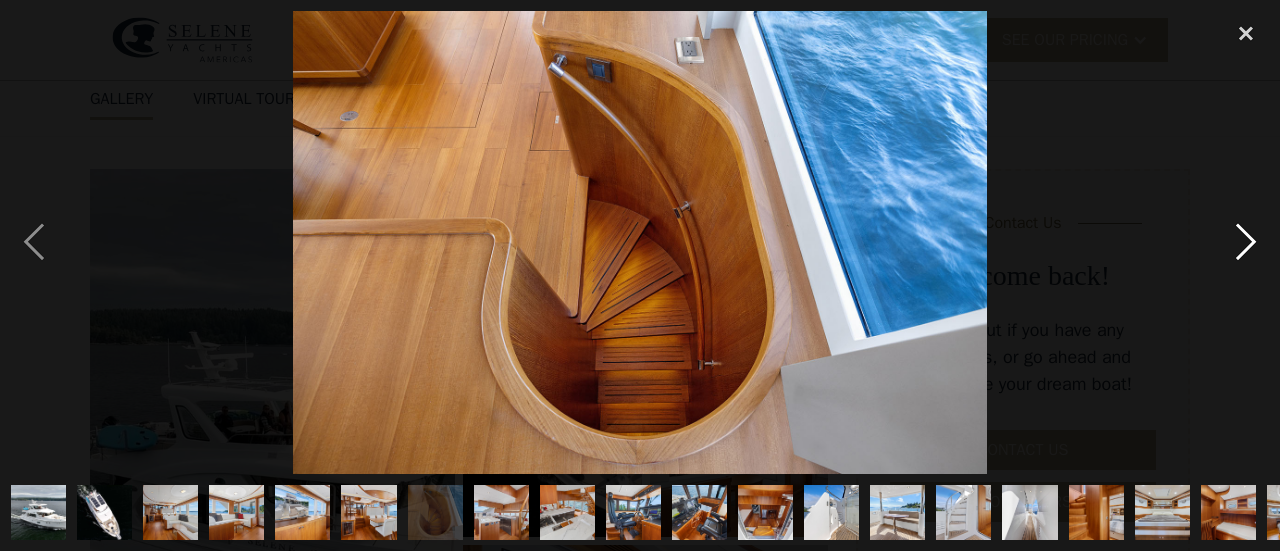 click at bounding box center (1246, 242) 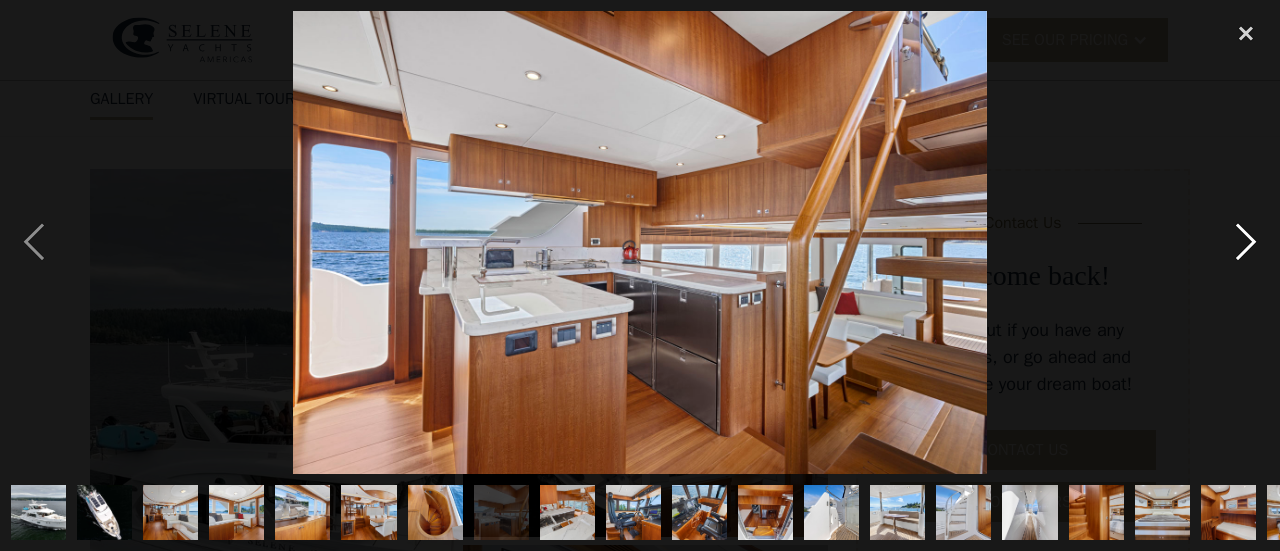 click at bounding box center [1246, 242] 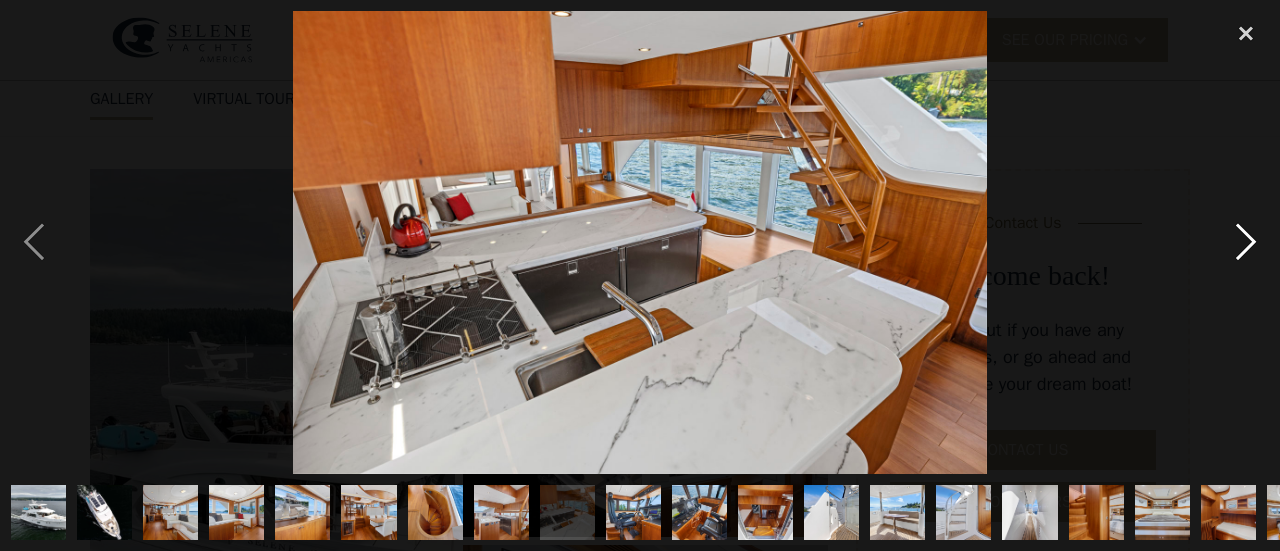 click at bounding box center (1246, 242) 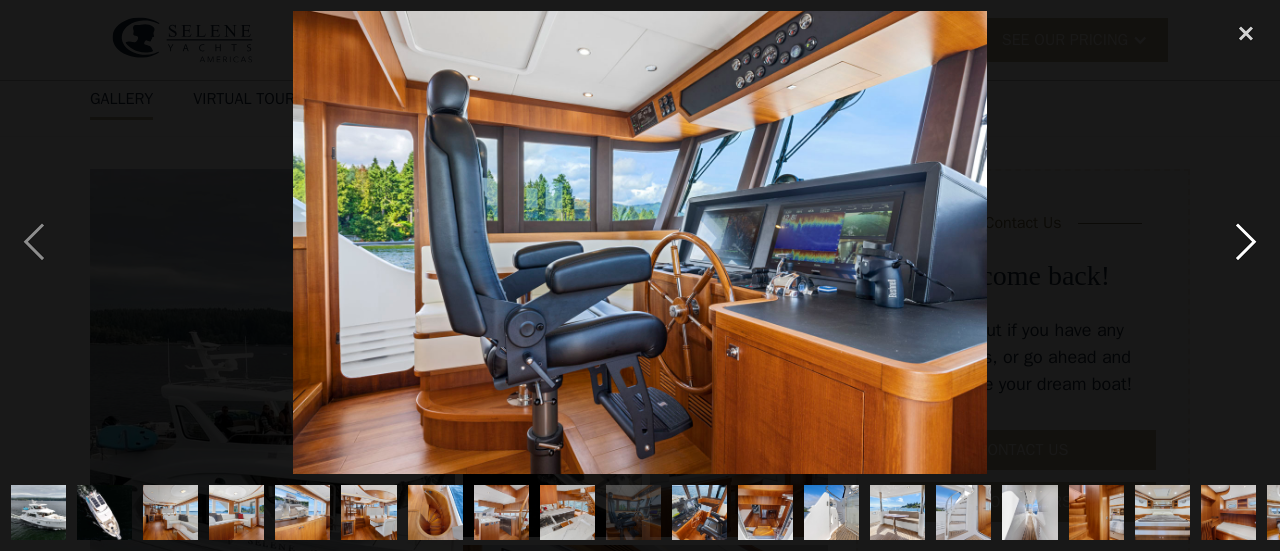 click at bounding box center (1246, 242) 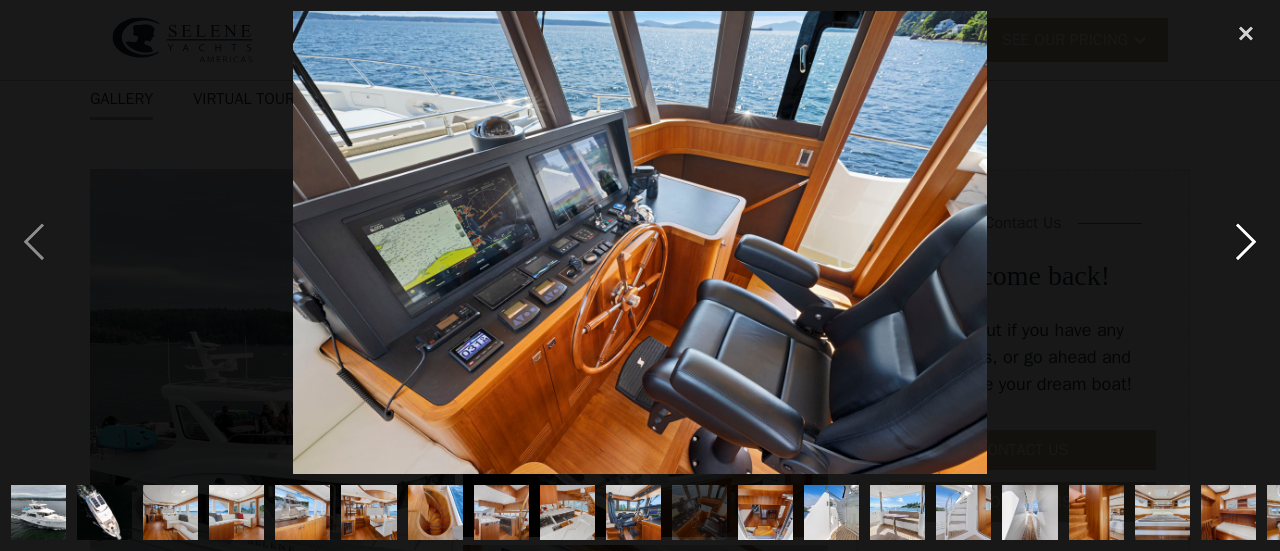 click at bounding box center [1246, 242] 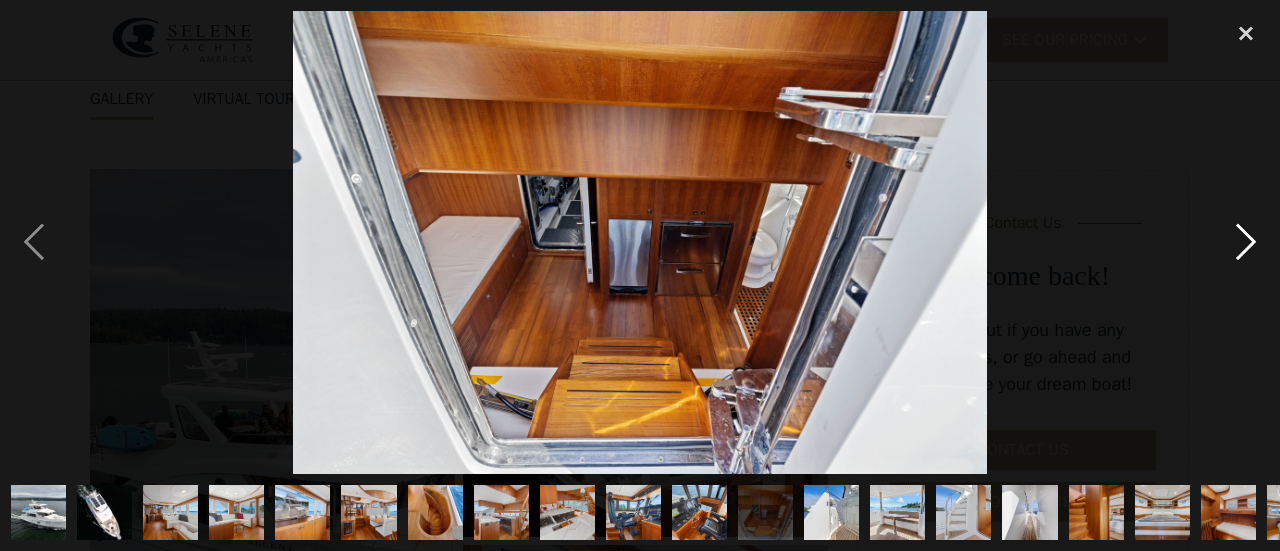 click at bounding box center (1246, 242) 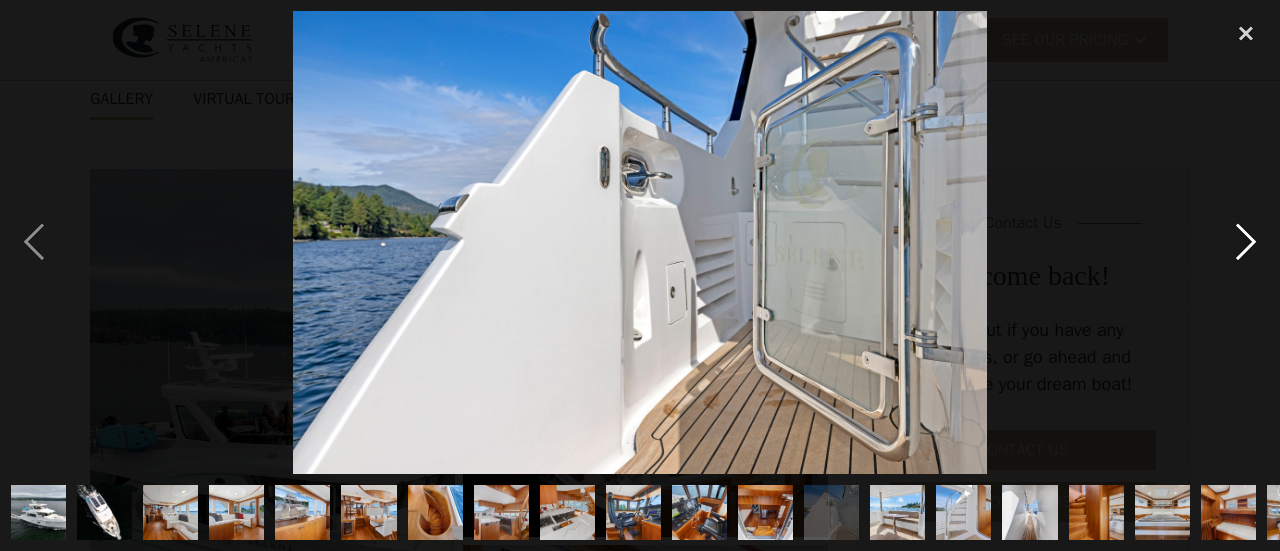 click at bounding box center [1246, 242] 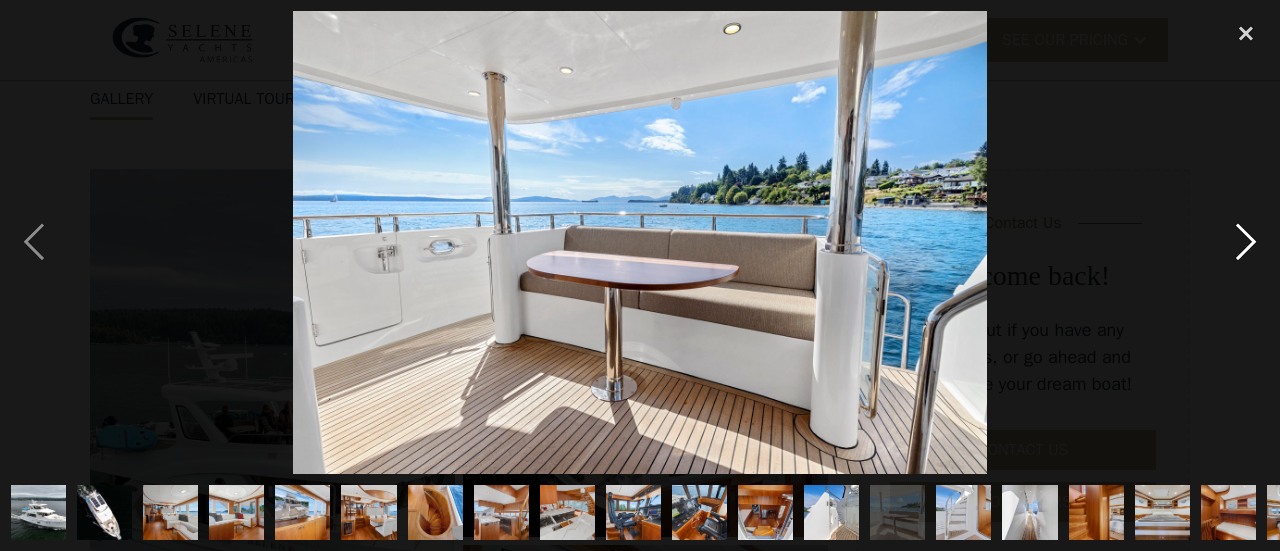 click at bounding box center [1246, 242] 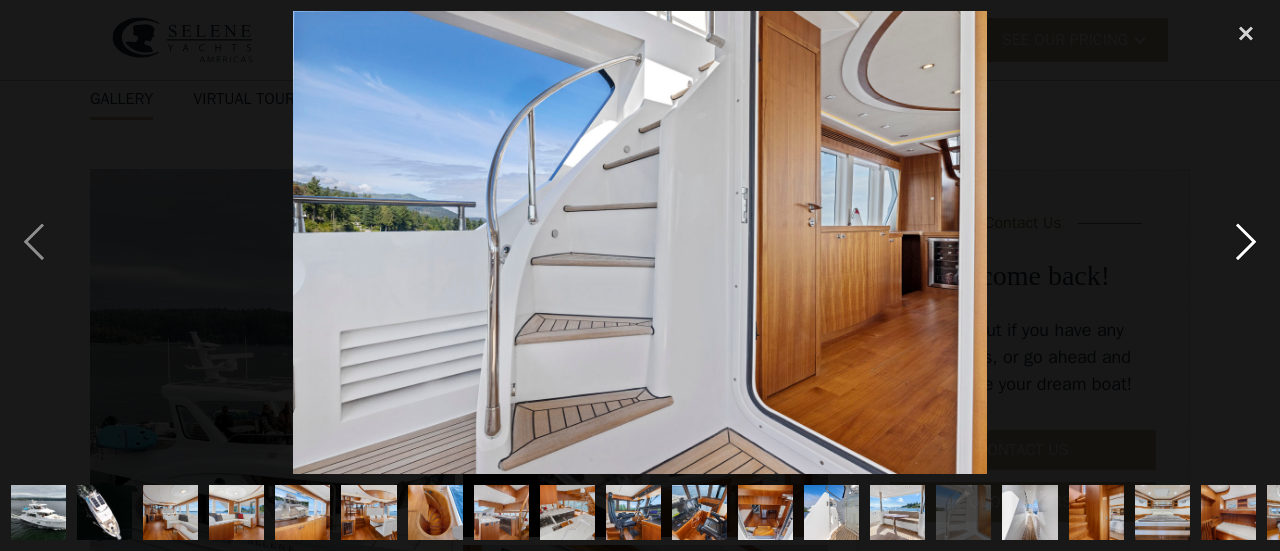click at bounding box center [1246, 242] 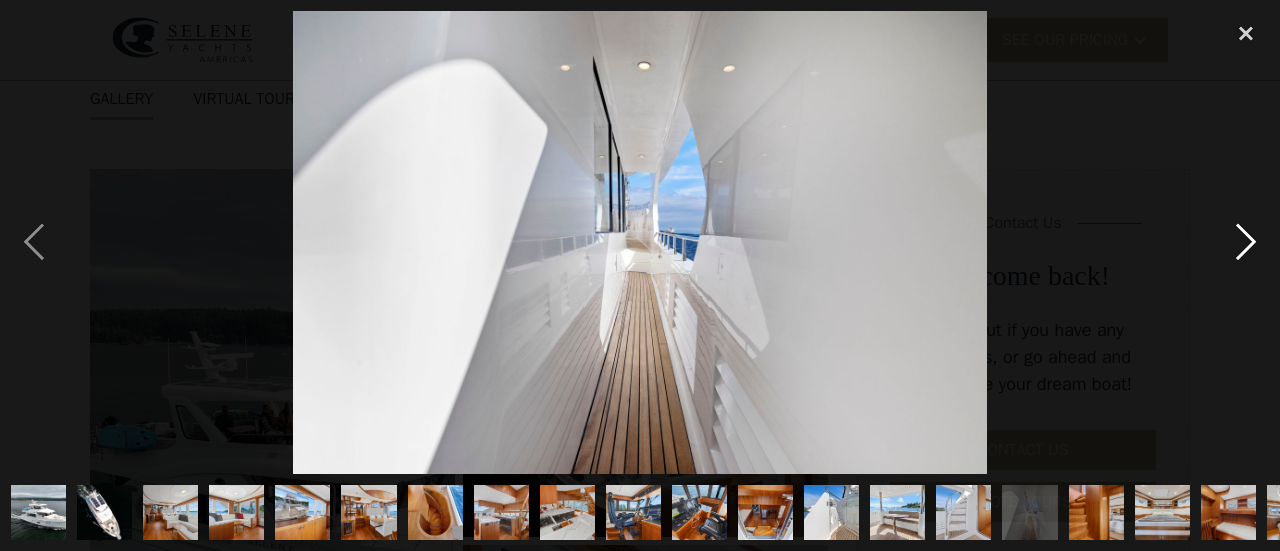 click at bounding box center [1246, 242] 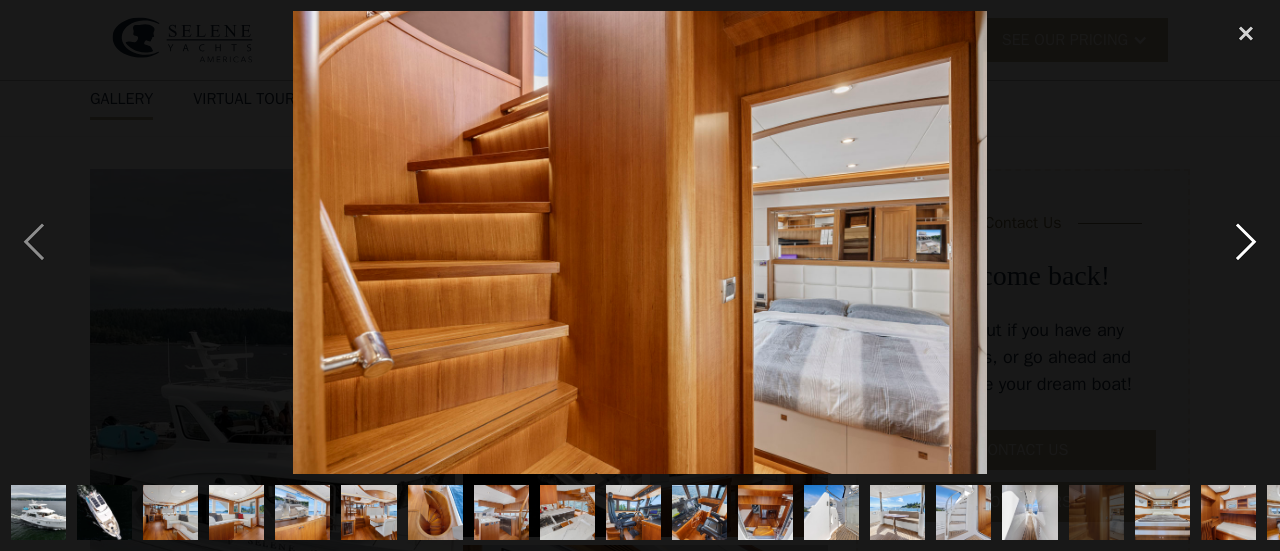 click at bounding box center (1246, 242) 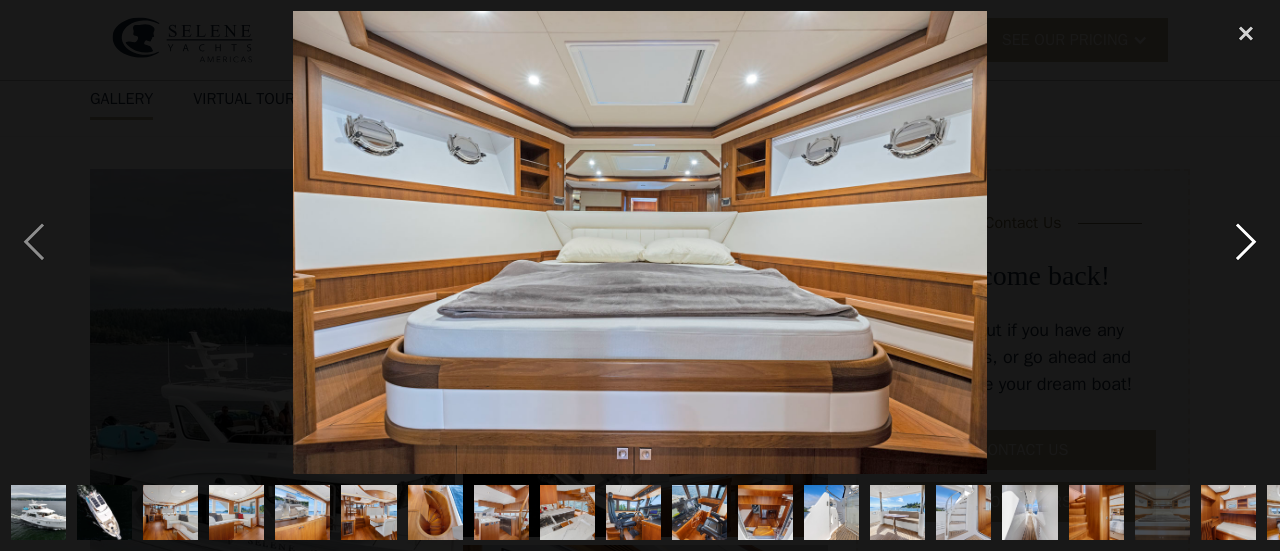 click at bounding box center [1246, 242] 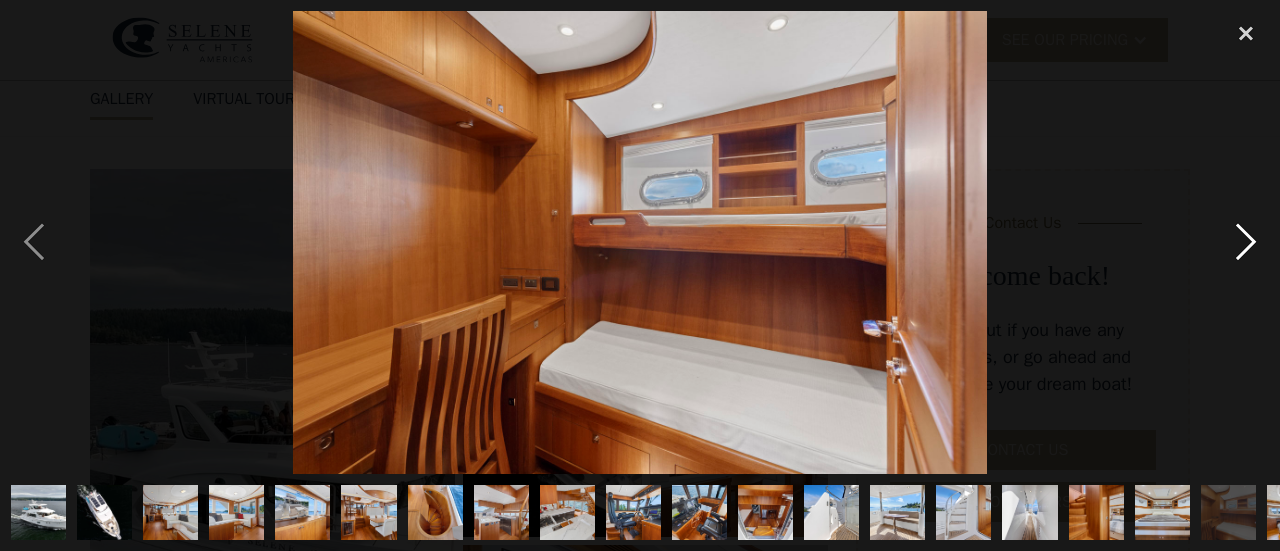 click at bounding box center (1246, 242) 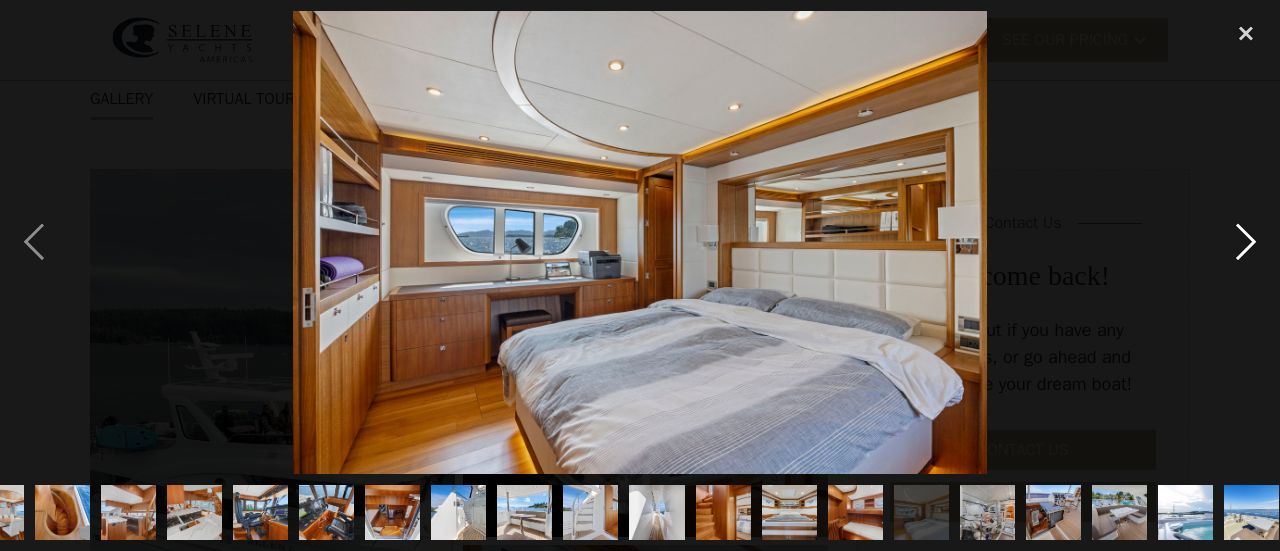 scroll, scrollTop: 0, scrollLeft: 384, axis: horizontal 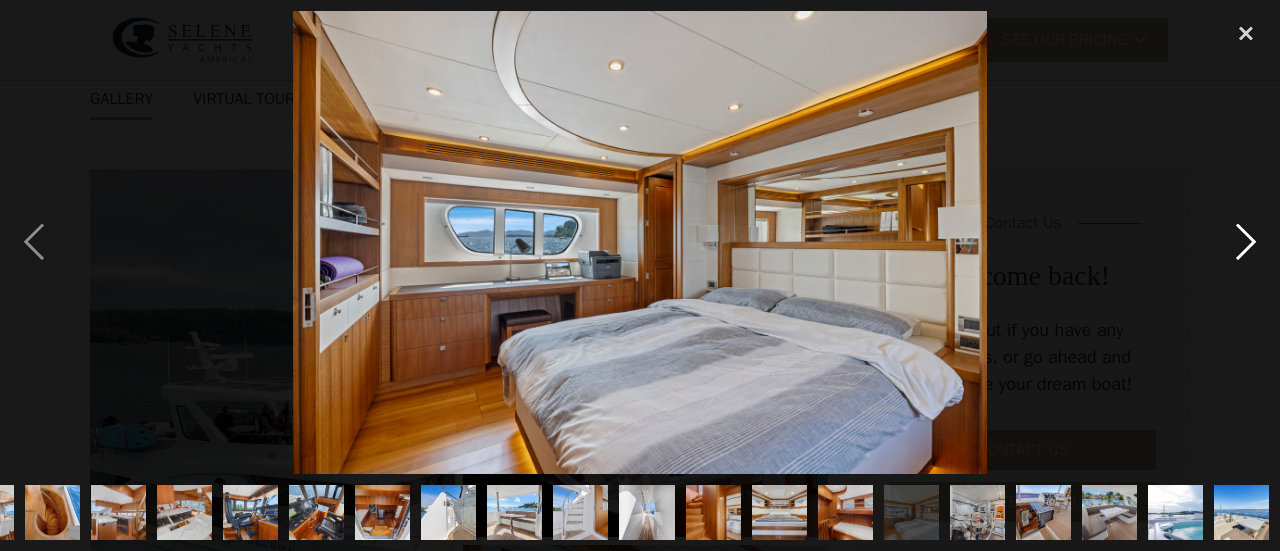 click at bounding box center (1246, 242) 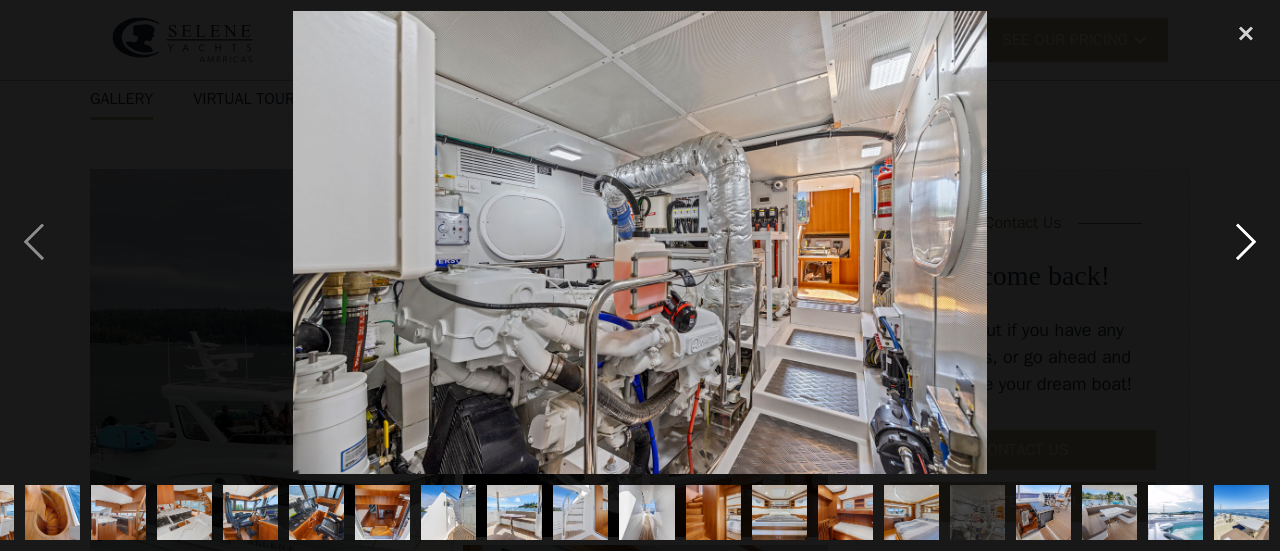 click at bounding box center (1246, 242) 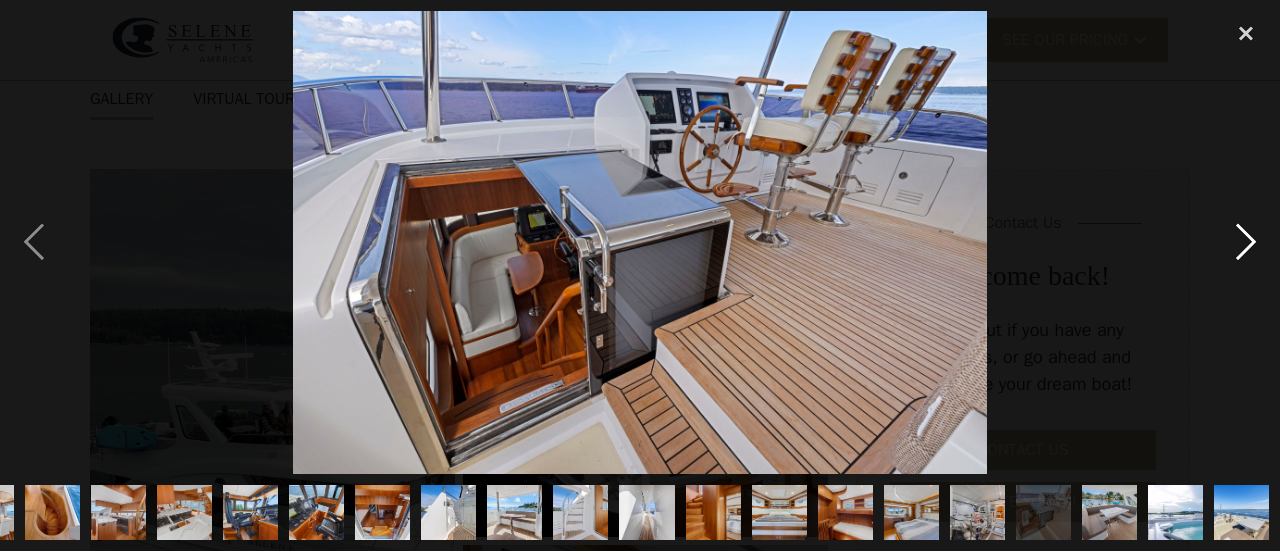 click at bounding box center [1246, 242] 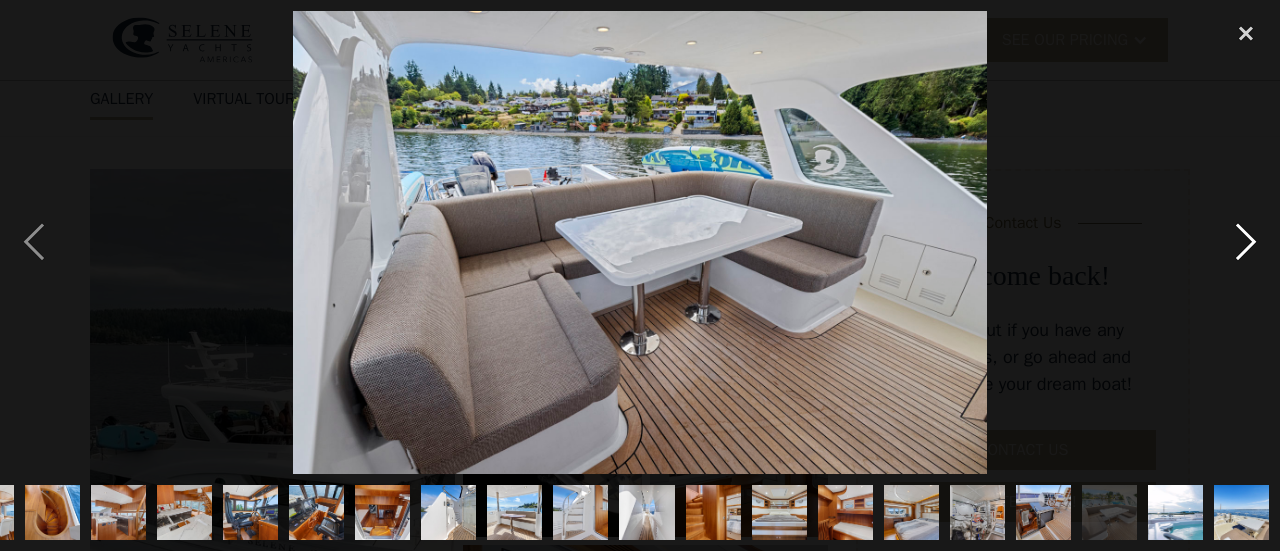 click at bounding box center (1246, 242) 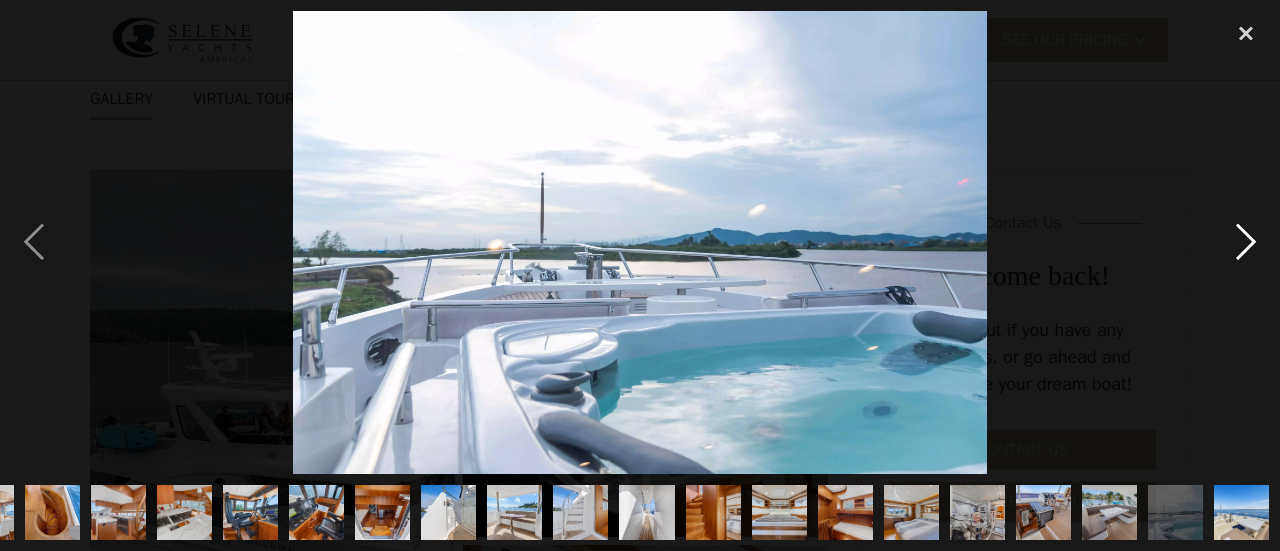 click at bounding box center (1246, 242) 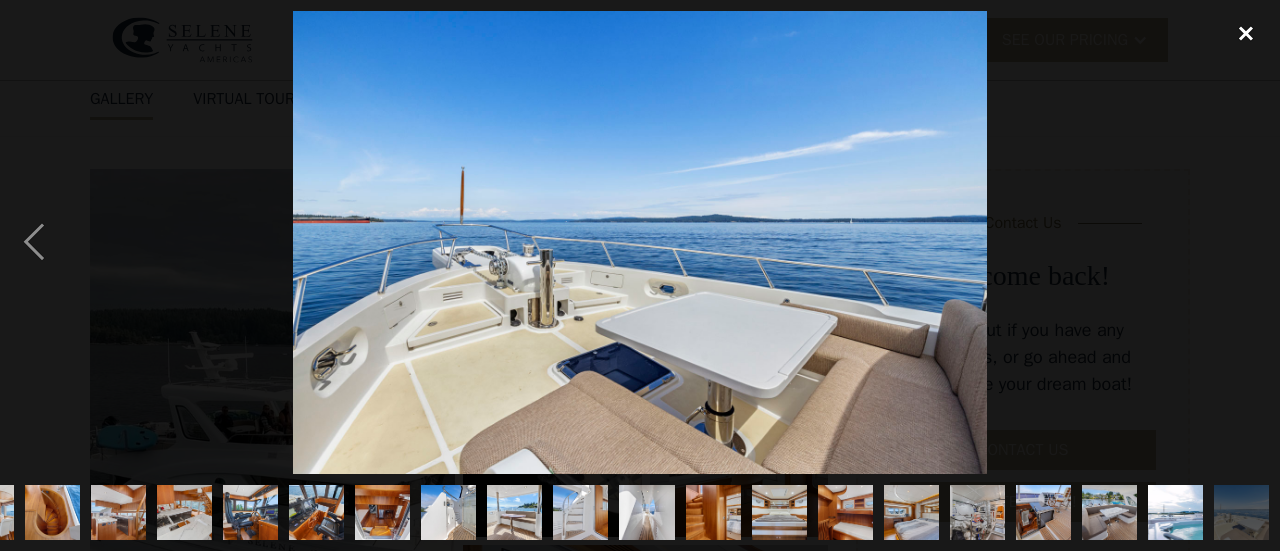 click at bounding box center (1246, 33) 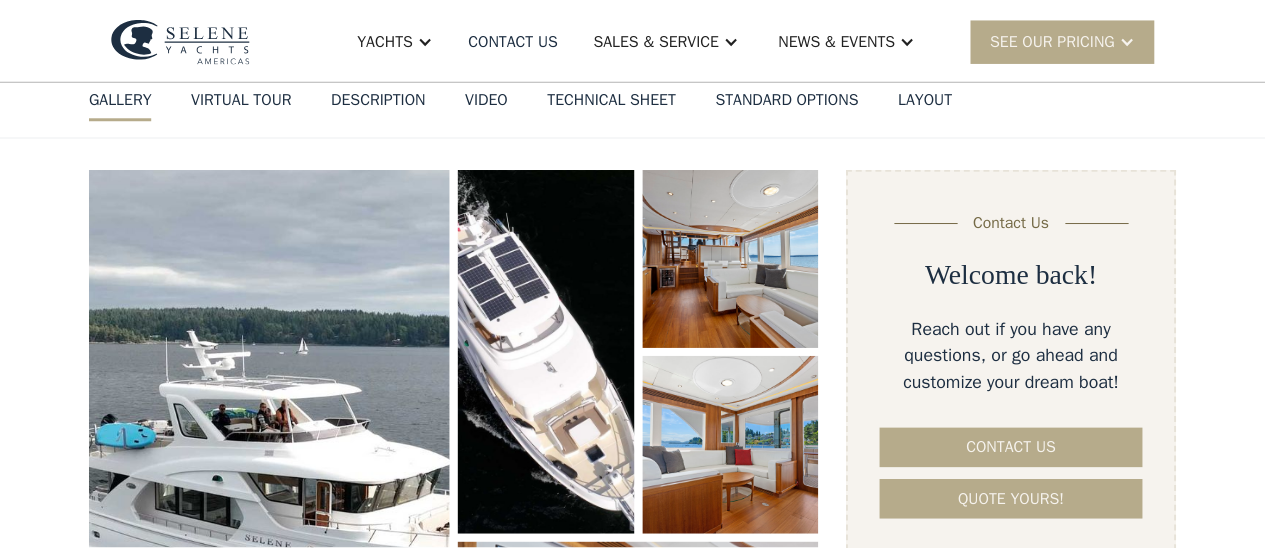 scroll, scrollTop: 368, scrollLeft: 0, axis: vertical 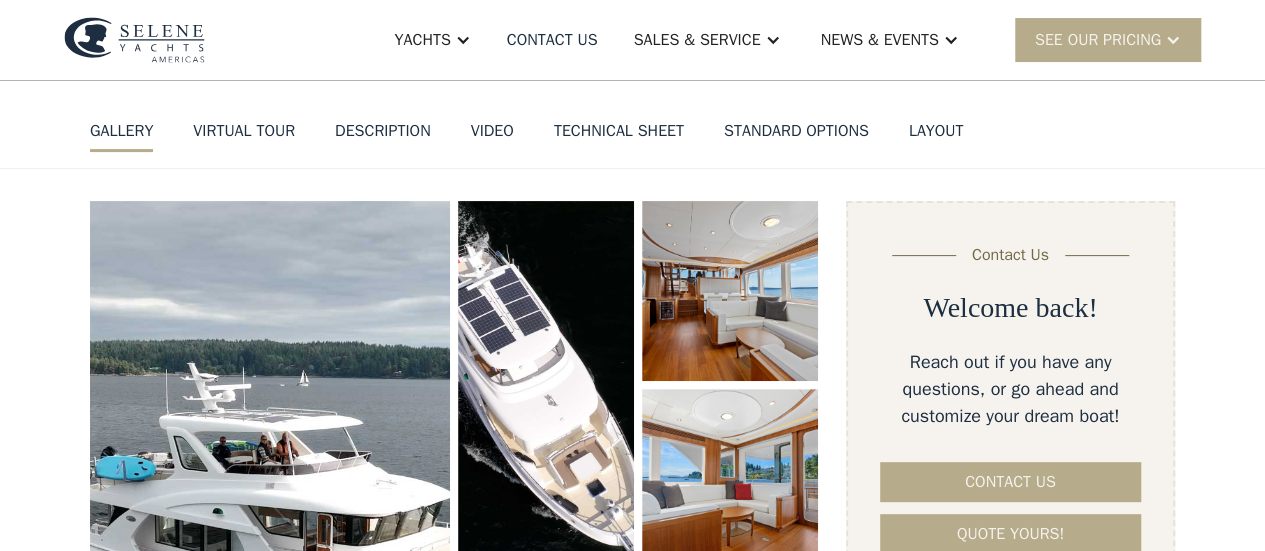 click on "Technical sheet" at bounding box center (619, 131) 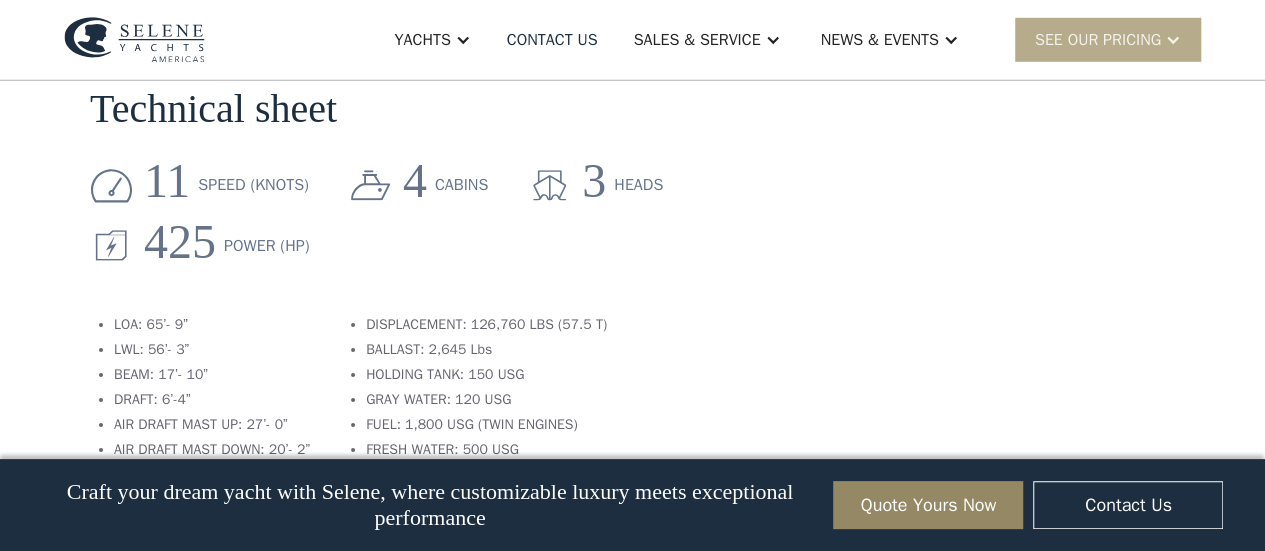 scroll, scrollTop: 3022, scrollLeft: 0, axis: vertical 